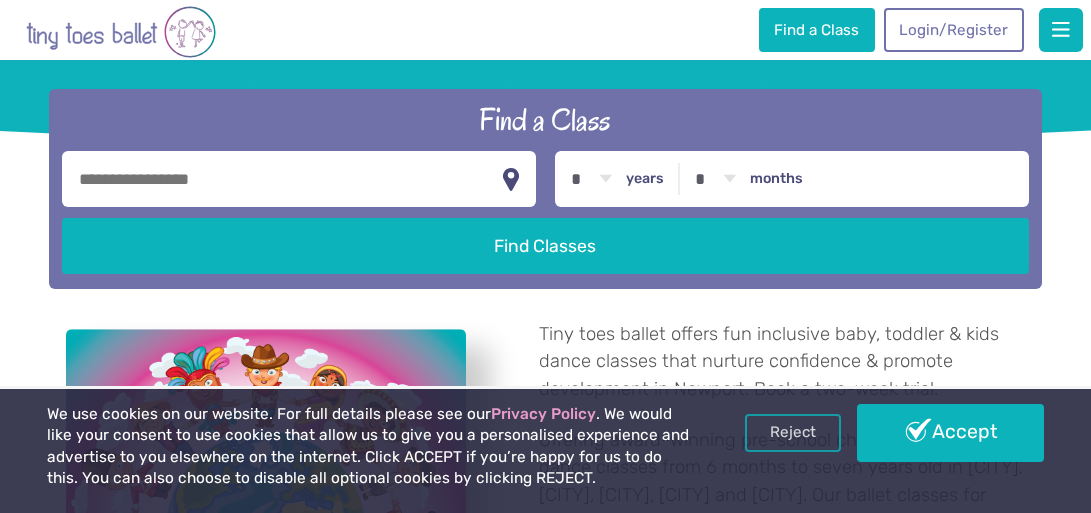 scroll, scrollTop: 300, scrollLeft: 0, axis: vertical 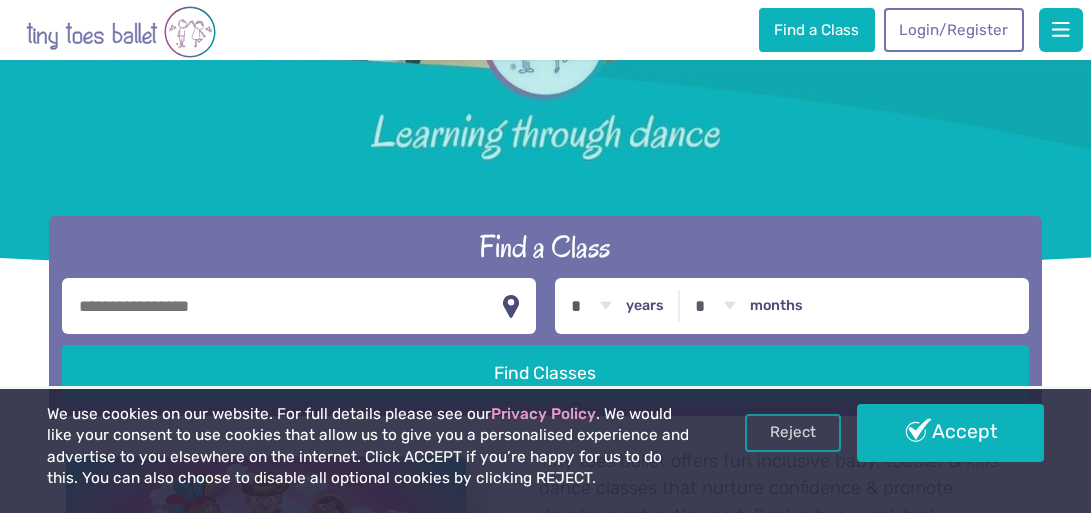 click at bounding box center [299, 306] 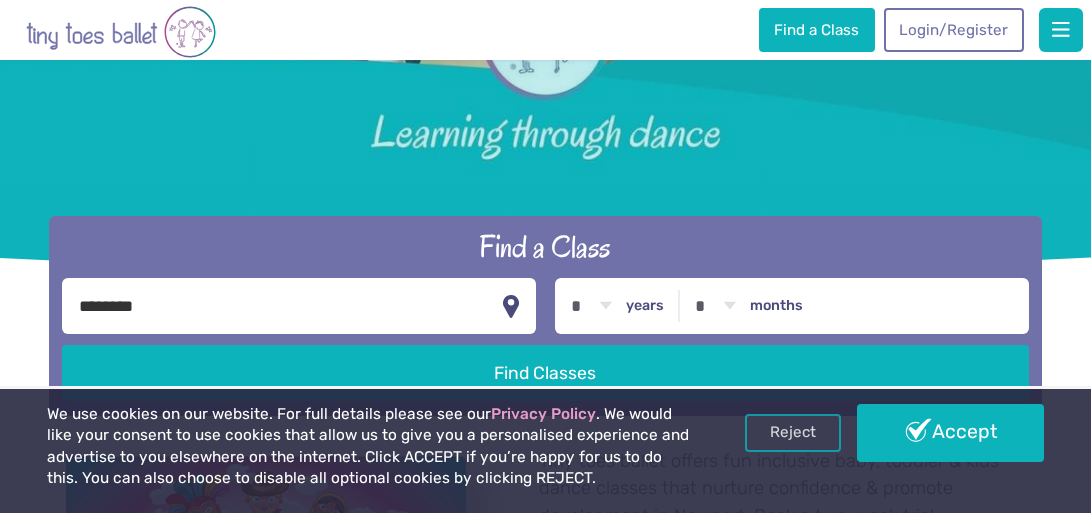 type on "********" 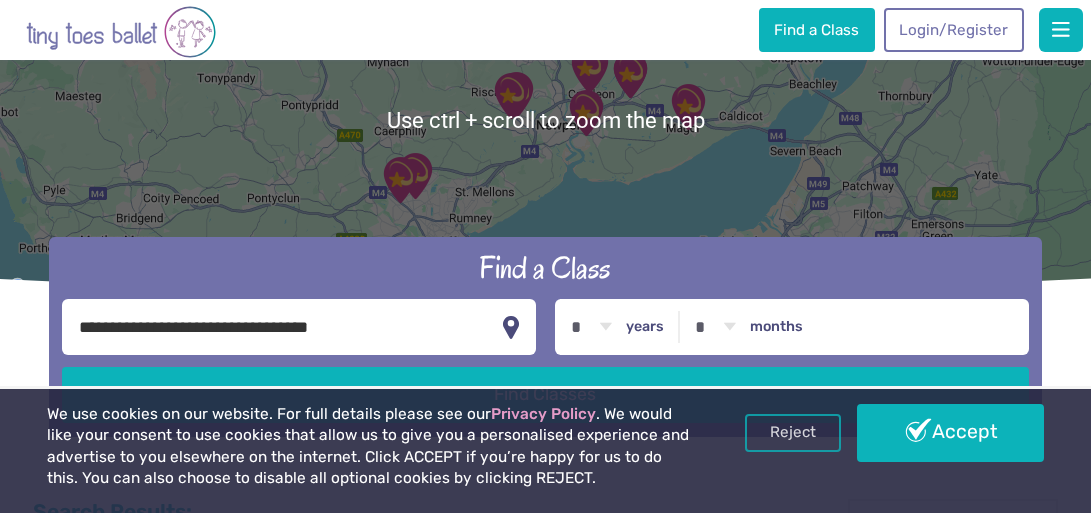 scroll, scrollTop: 0, scrollLeft: 0, axis: both 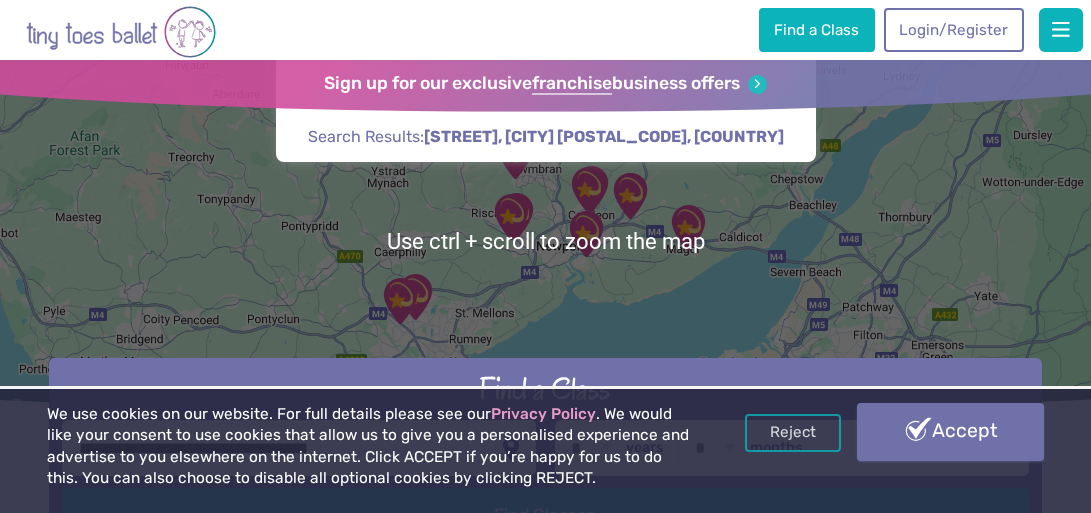 click on "Accept" at bounding box center [950, 432] 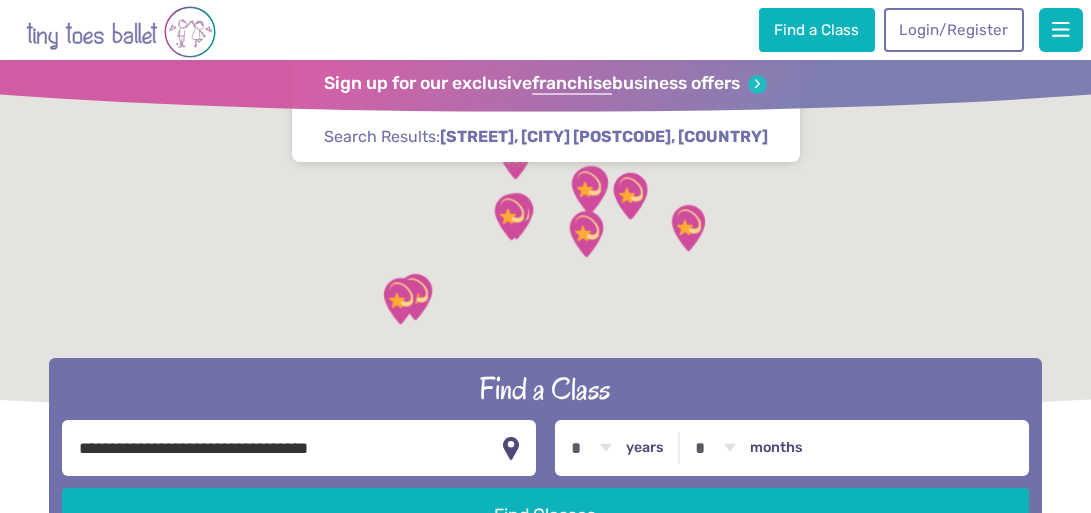 scroll, scrollTop: 0, scrollLeft: 0, axis: both 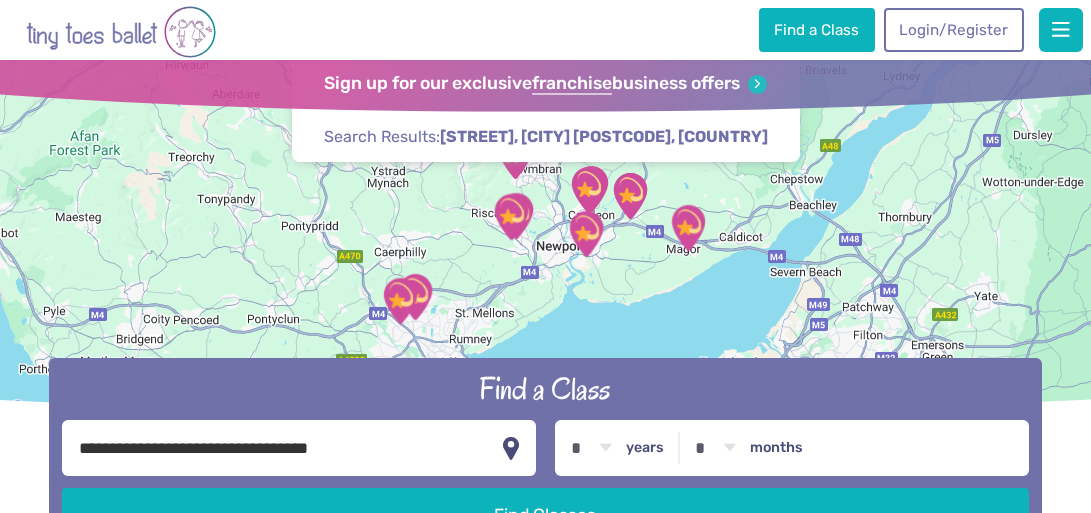 click on "* * * * * * * * * * ** ** **" at bounding box center [591, 448] 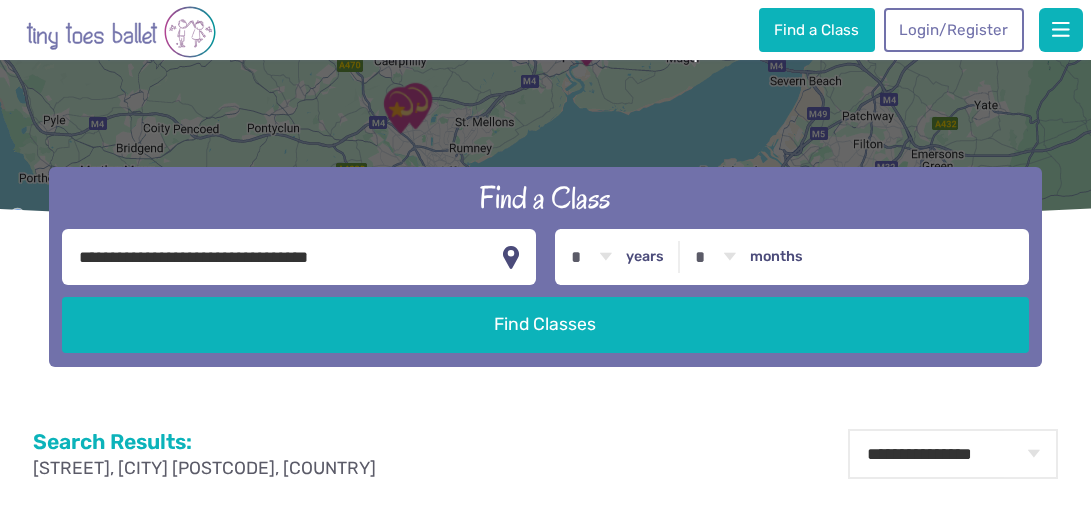 scroll, scrollTop: 200, scrollLeft: 0, axis: vertical 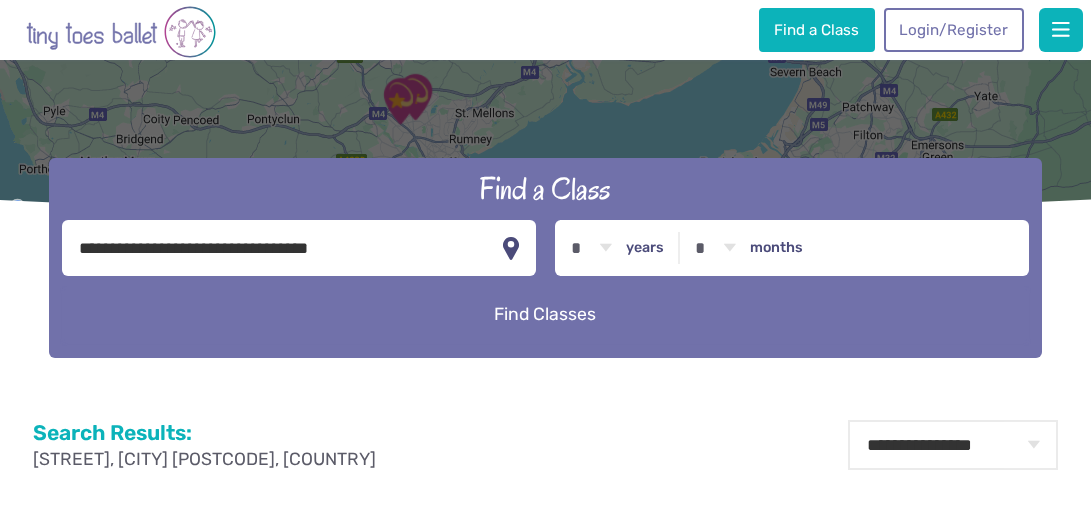 click on "Find Classes" at bounding box center [545, 315] 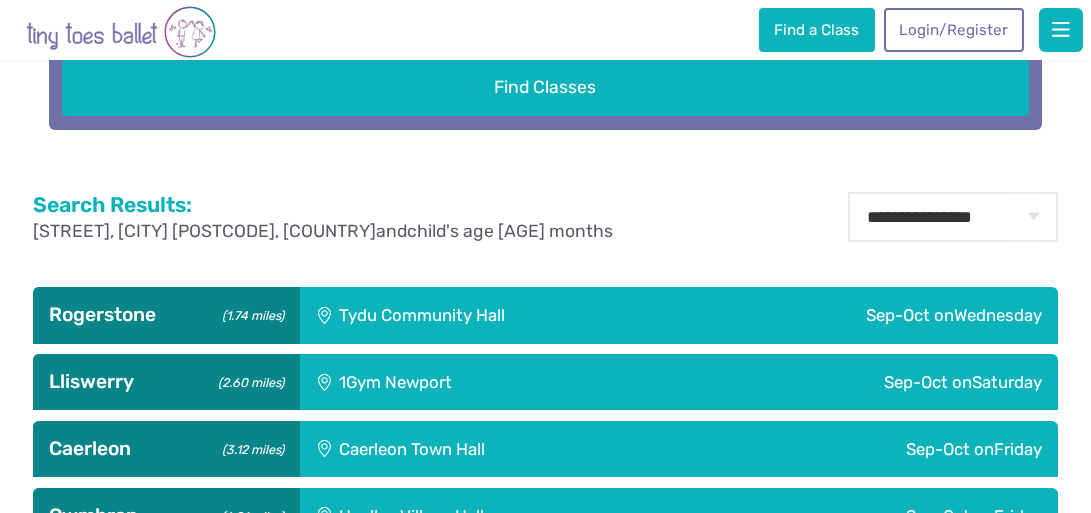 scroll, scrollTop: 600, scrollLeft: 0, axis: vertical 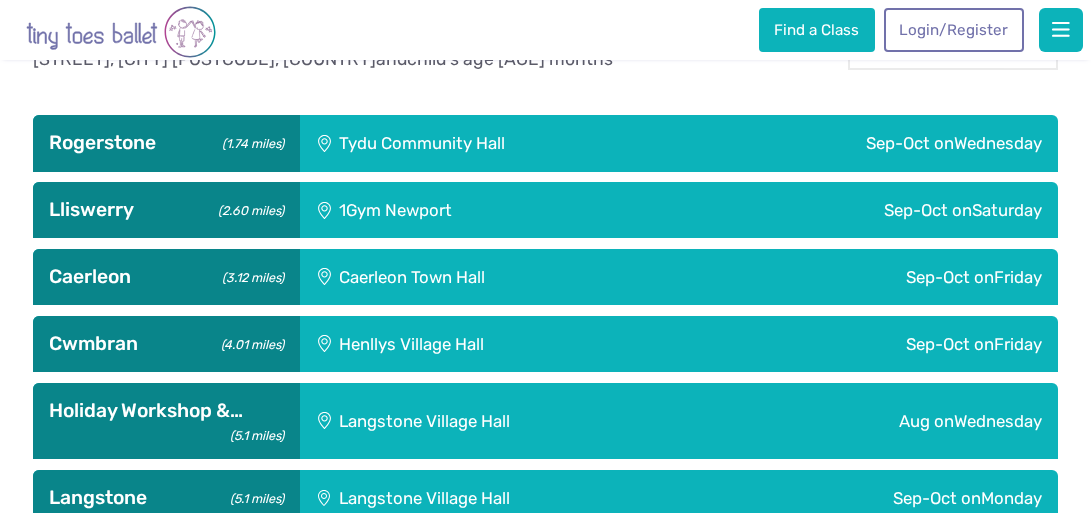 click on "Tydu Community Hall" at bounding box center [495, 143] 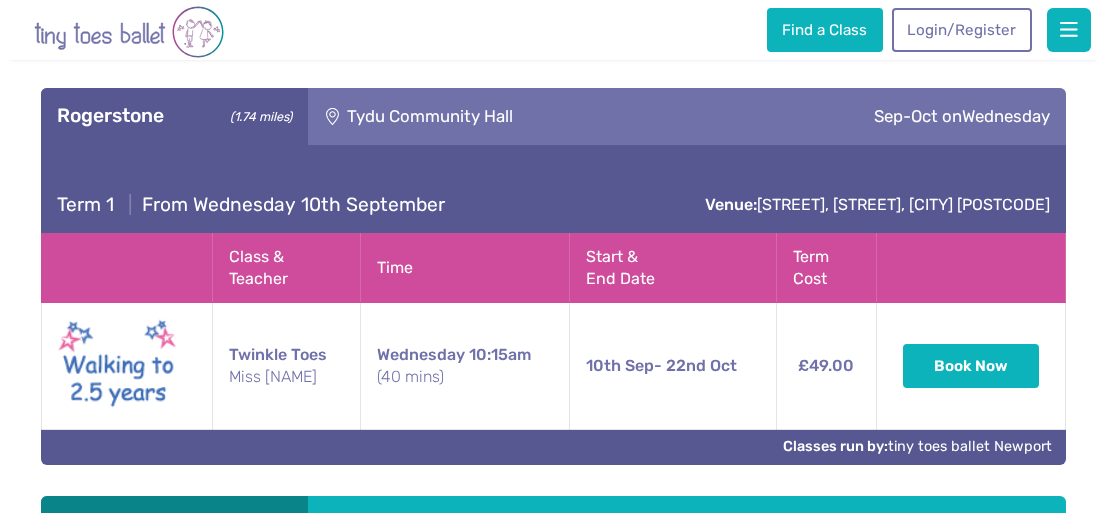 scroll, scrollTop: 700, scrollLeft: 0, axis: vertical 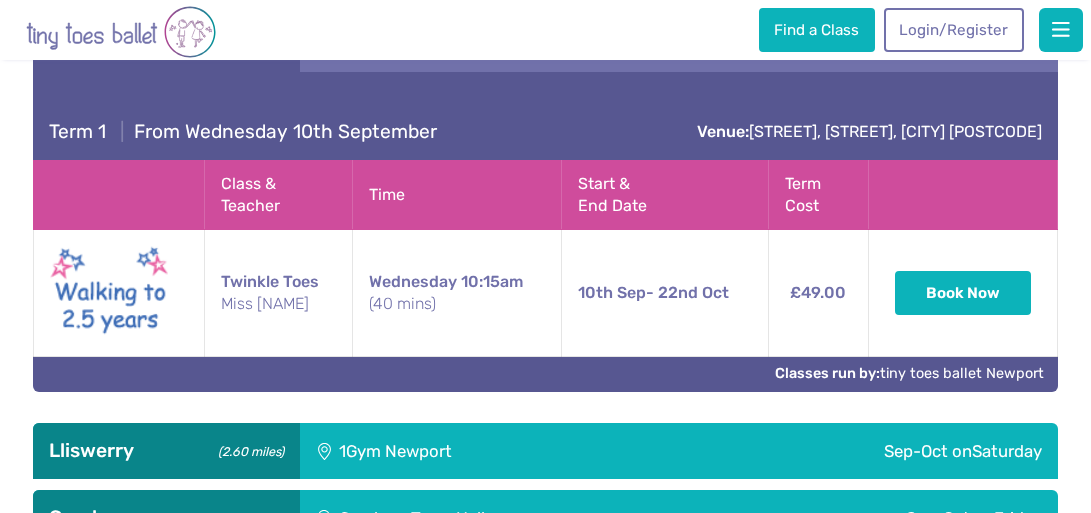 click on "£49.00" at bounding box center (818, 293) 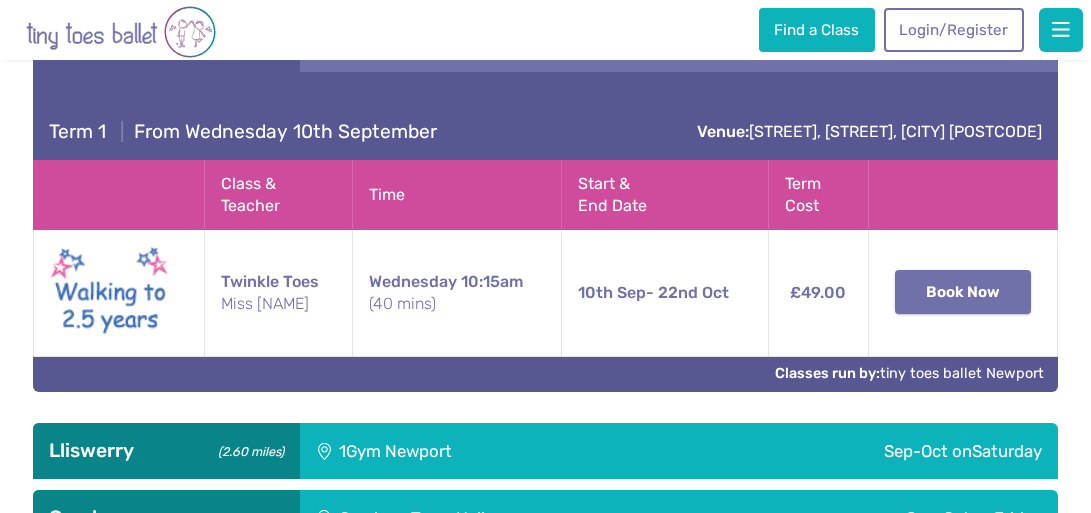 click on "Book Now" at bounding box center [963, 292] 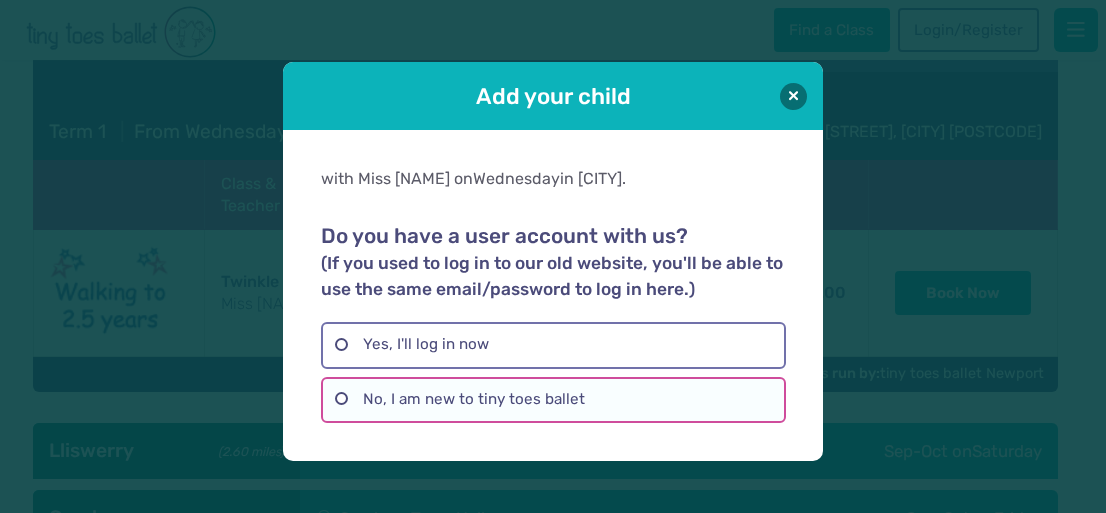 click on "No, I am new to tiny toes ballet" at bounding box center (553, 400) 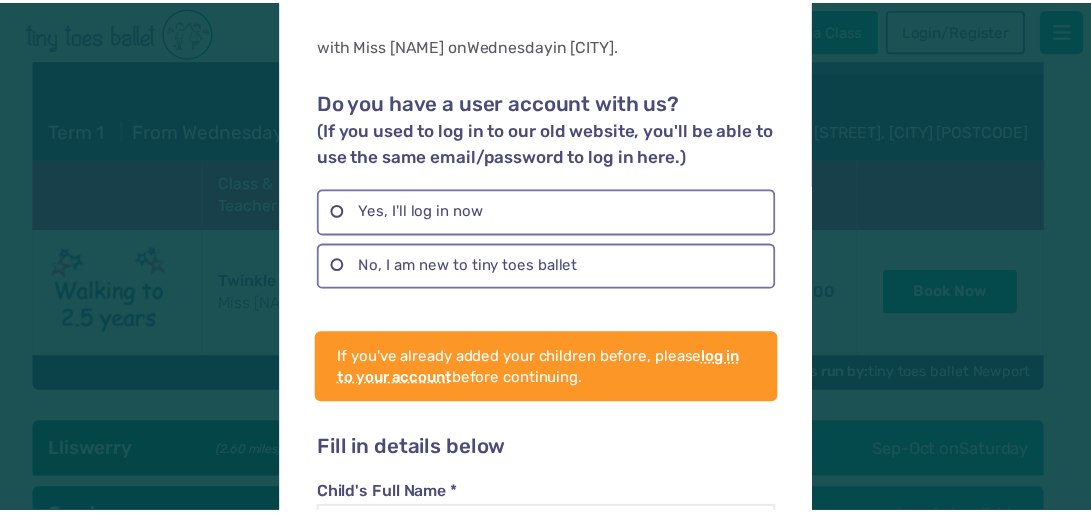 scroll, scrollTop: 0, scrollLeft: 0, axis: both 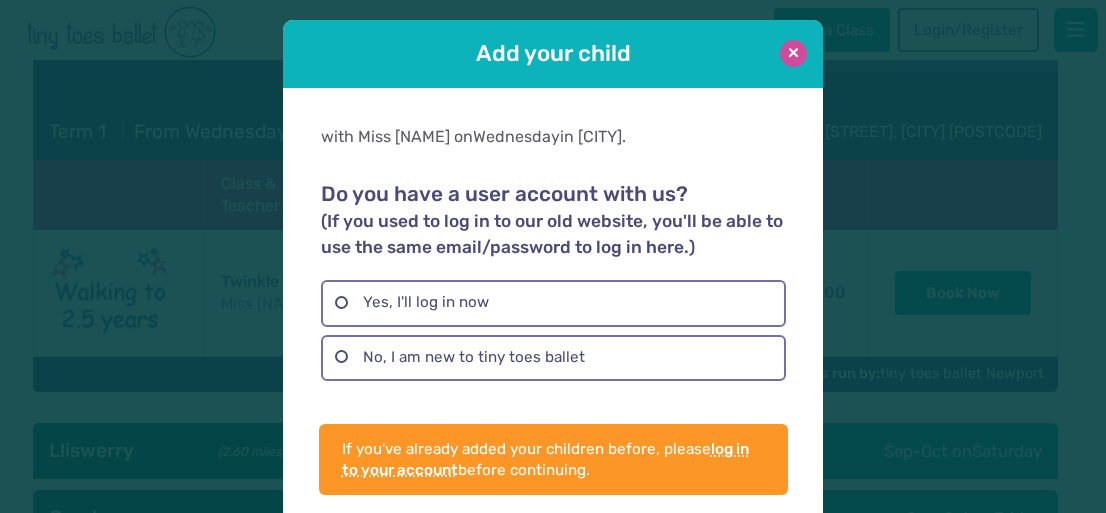 click at bounding box center (793, 53) 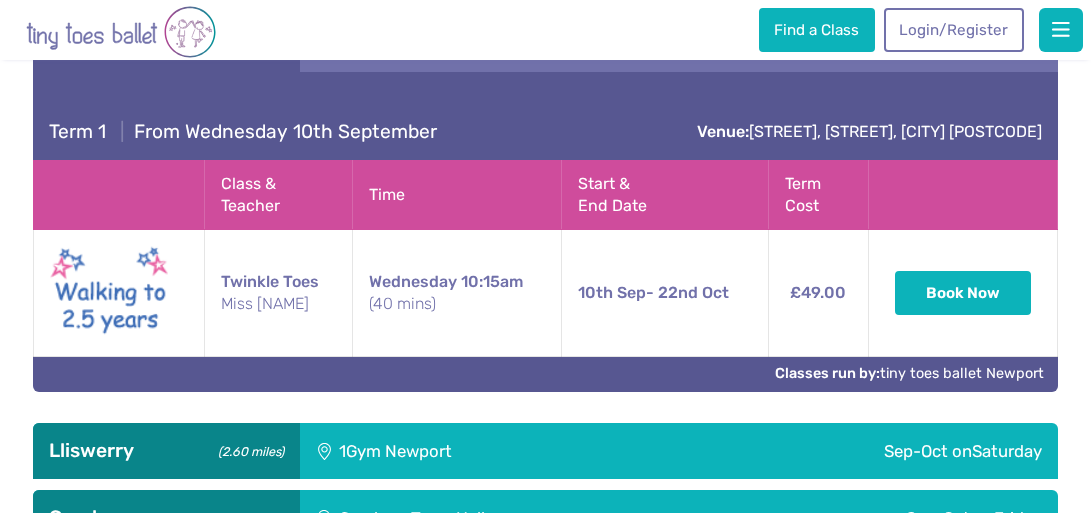 click on "Twinkle Toes Miss Lara" at bounding box center [278, 293] 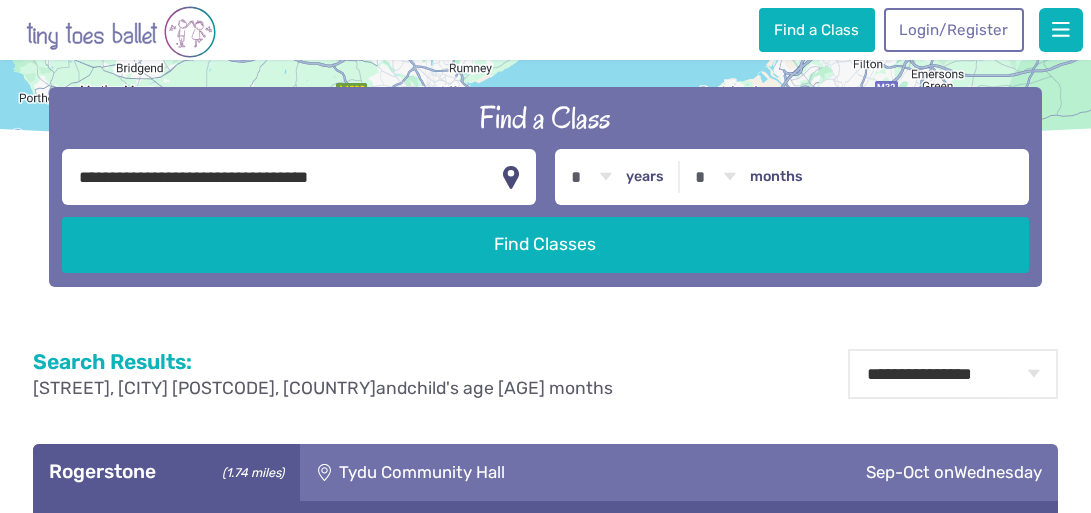 scroll, scrollTop: 200, scrollLeft: 0, axis: vertical 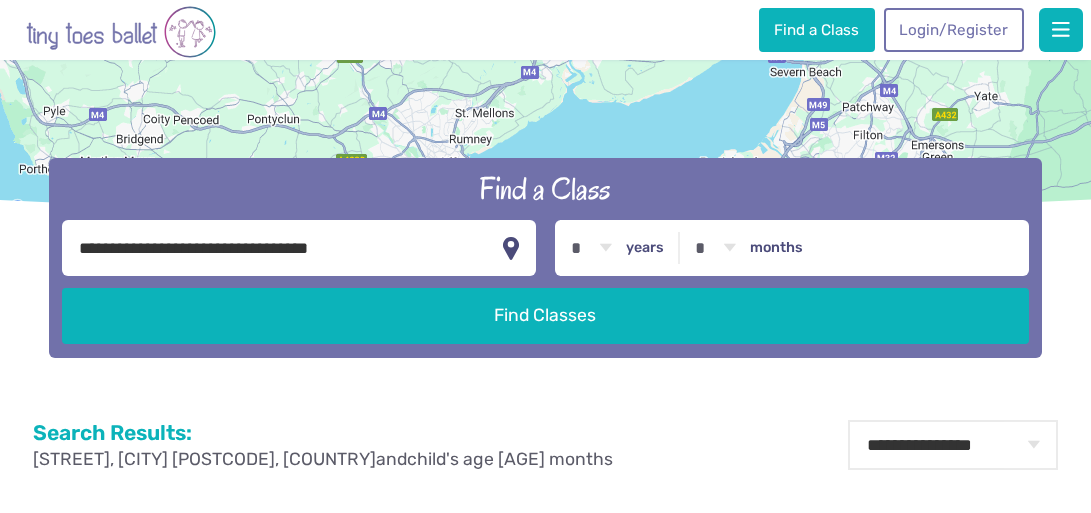 click on "**********" at bounding box center (299, 248) 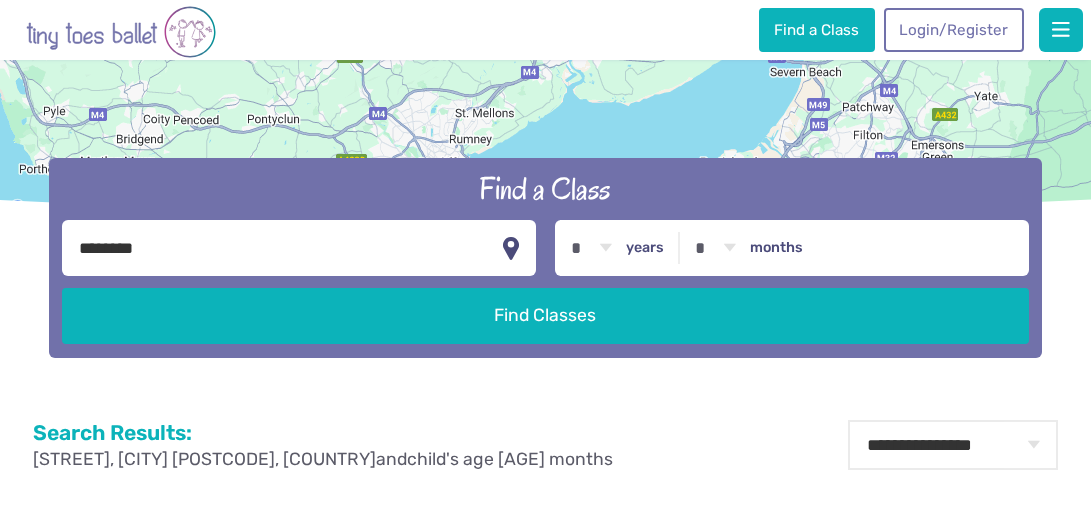 type on "********" 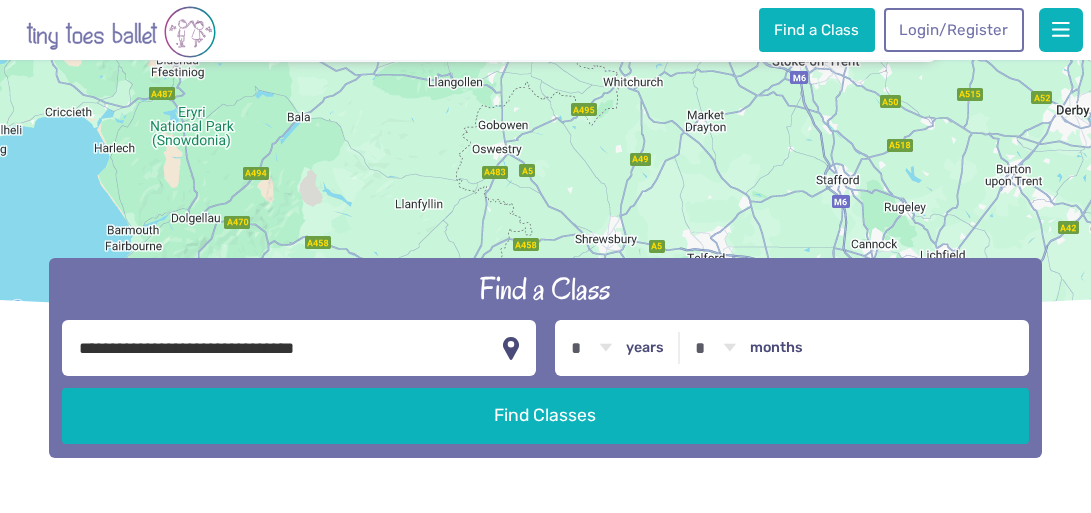 scroll, scrollTop: 0, scrollLeft: 0, axis: both 